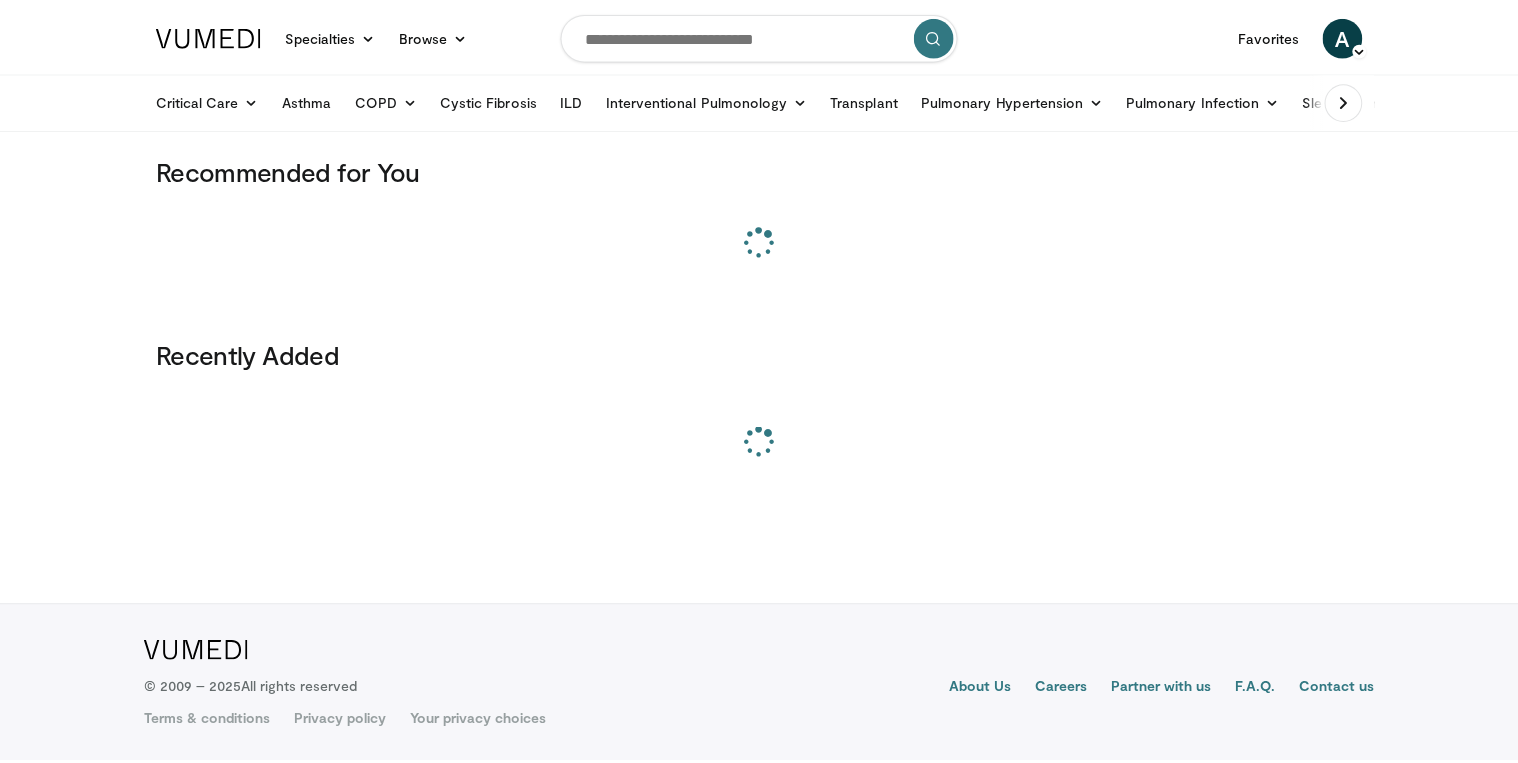 scroll, scrollTop: 0, scrollLeft: 0, axis: both 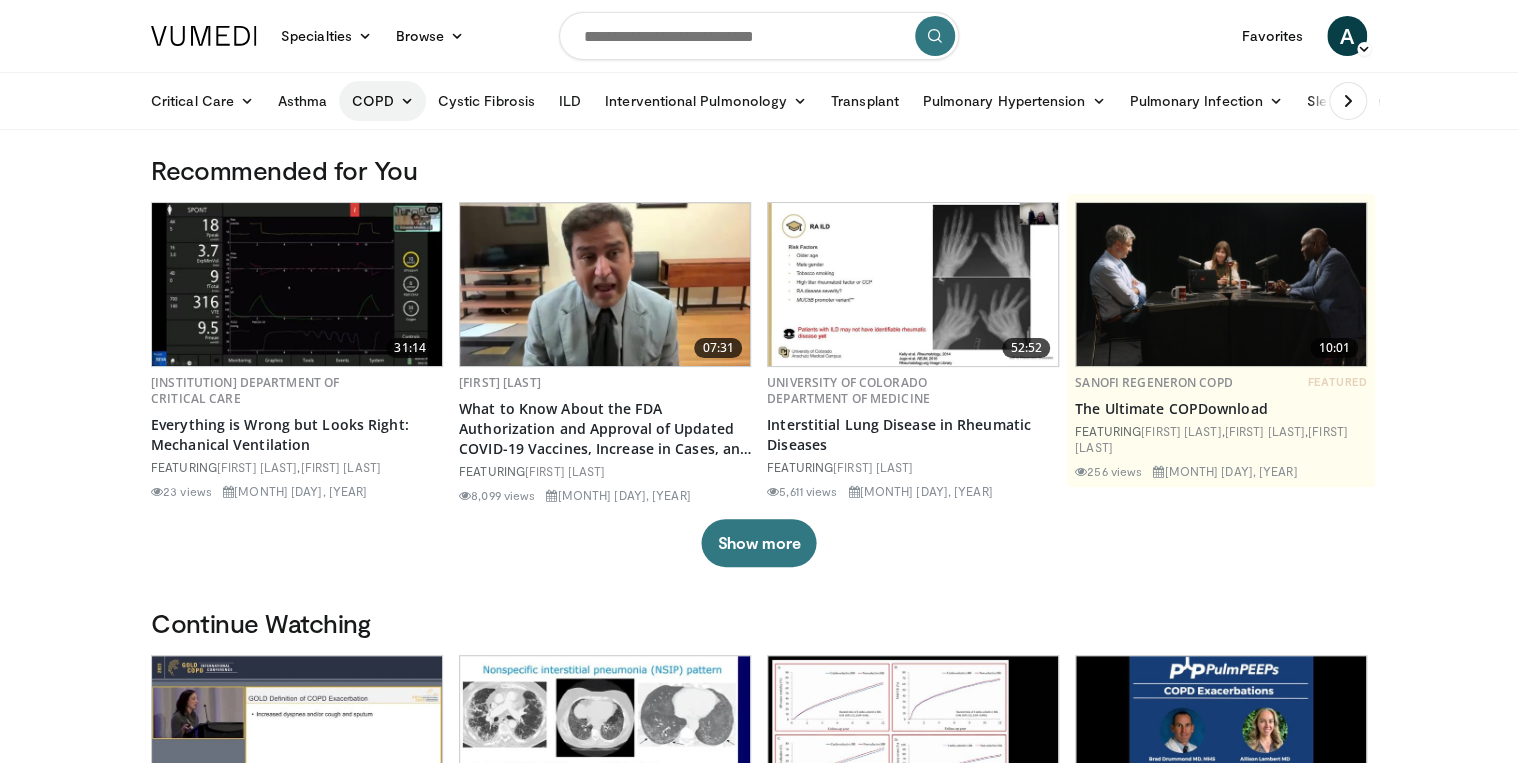 click on "COPD" at bounding box center (382, 101) 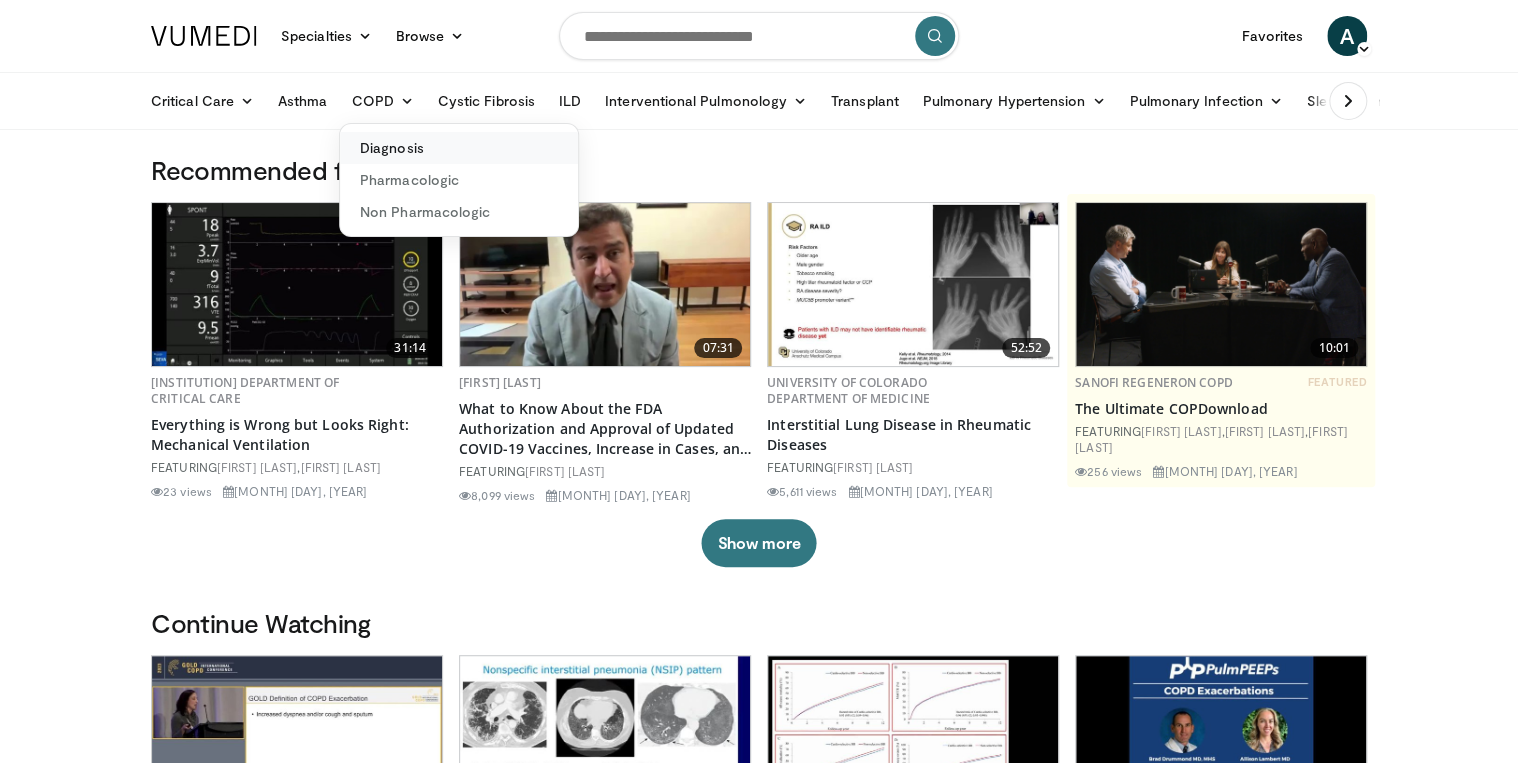 click on "Diagnosis" at bounding box center (459, 148) 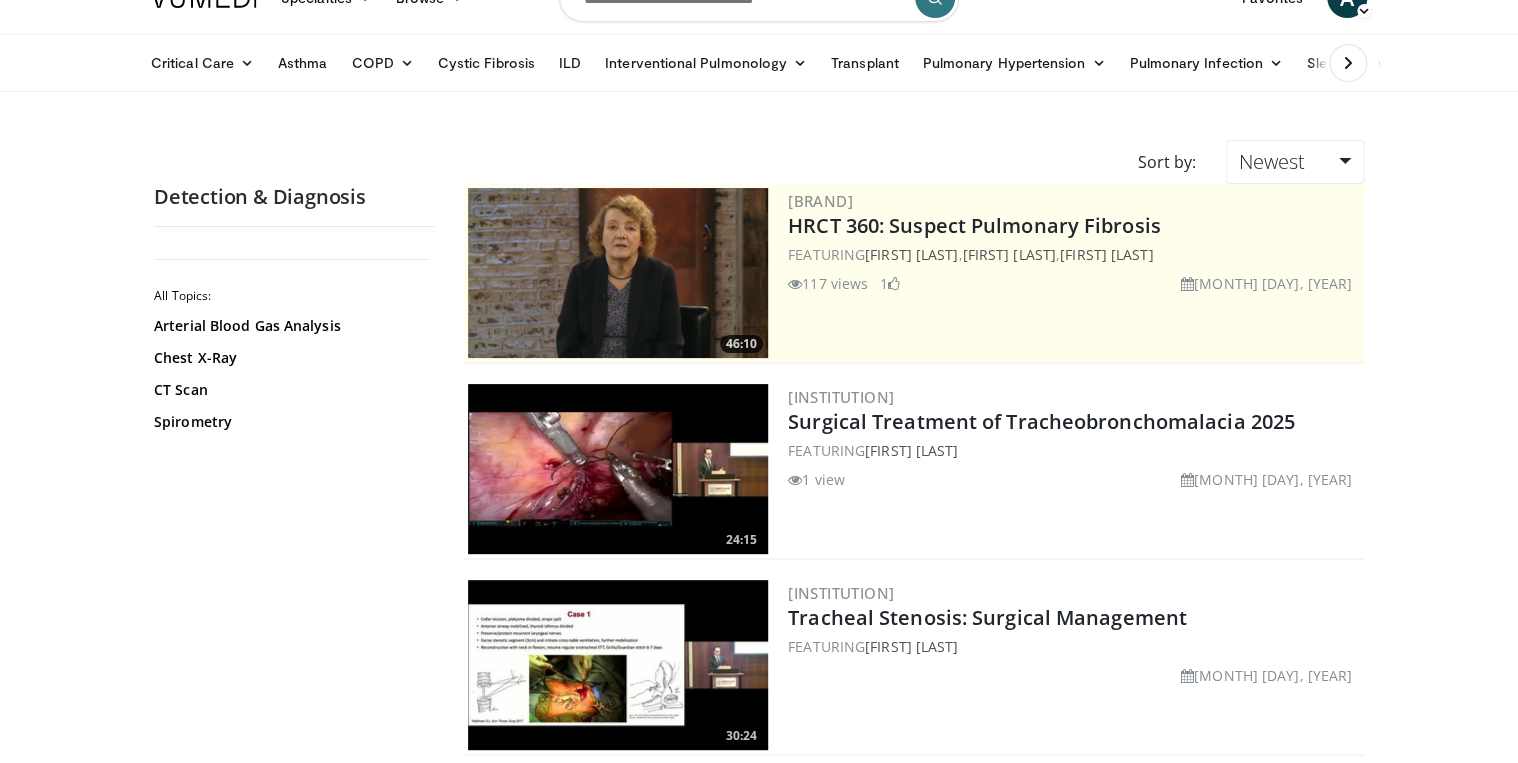 scroll, scrollTop: 0, scrollLeft: 0, axis: both 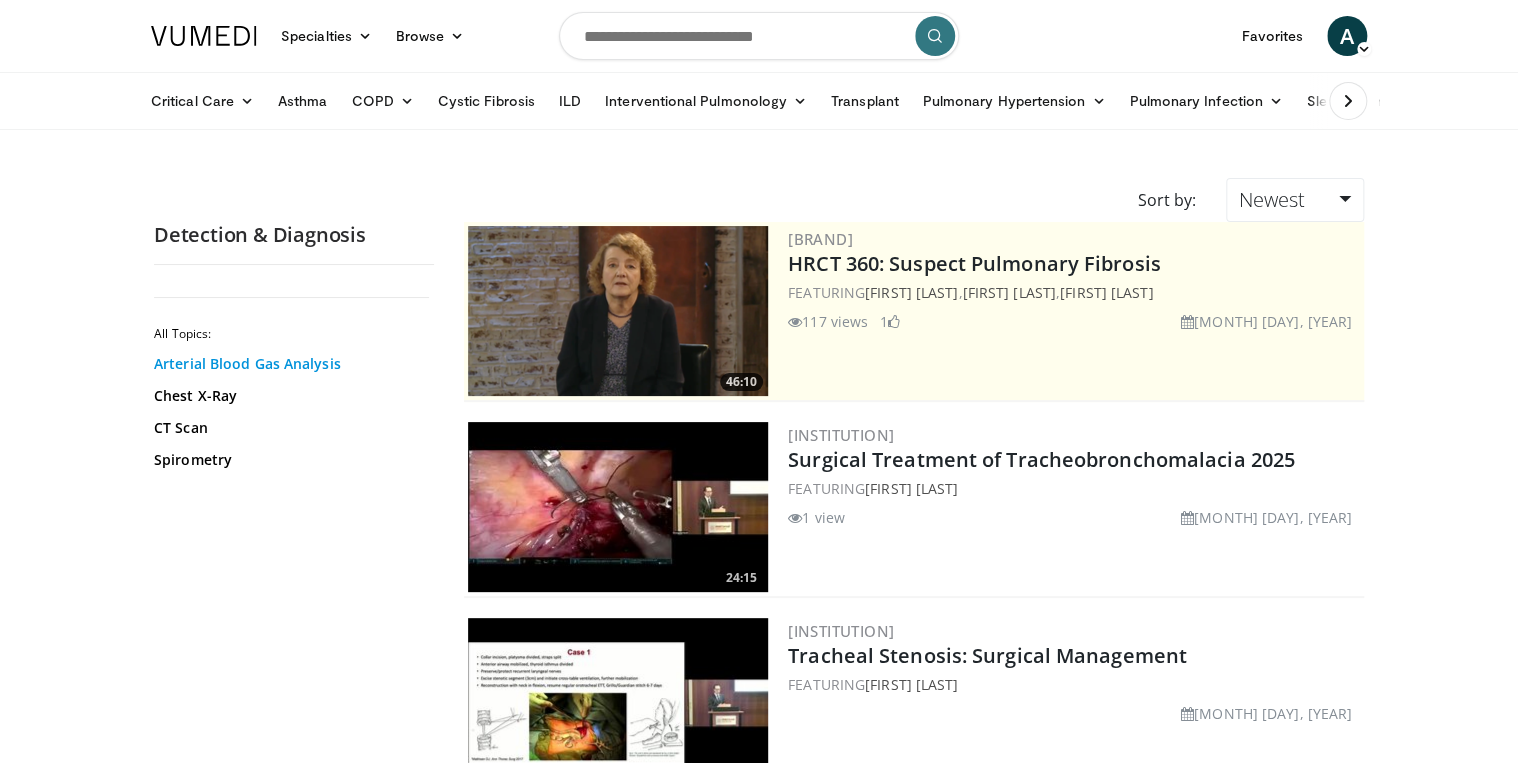 click on "Arterial Blood Gas Analysis" at bounding box center [289, 364] 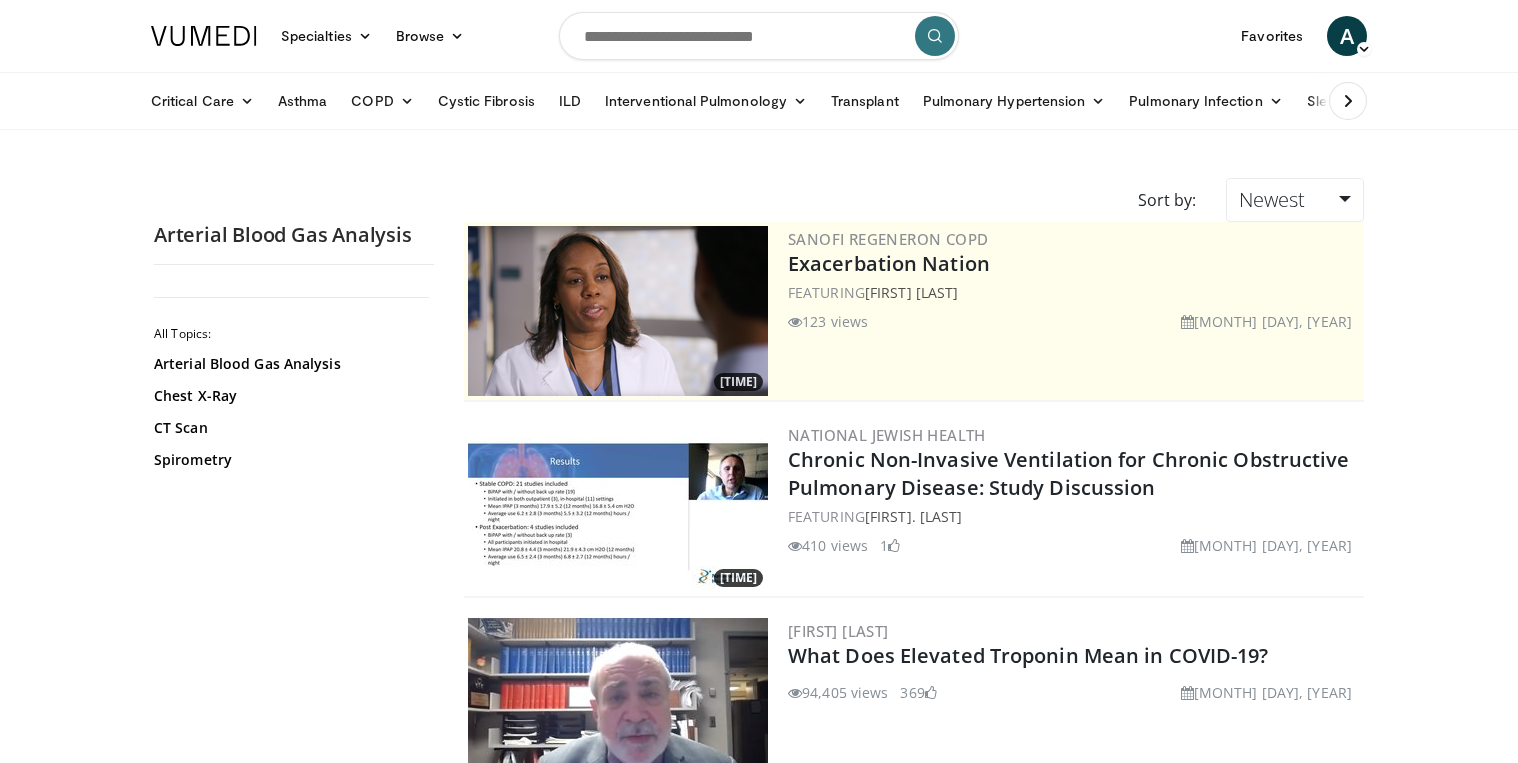 scroll, scrollTop: 0, scrollLeft: 0, axis: both 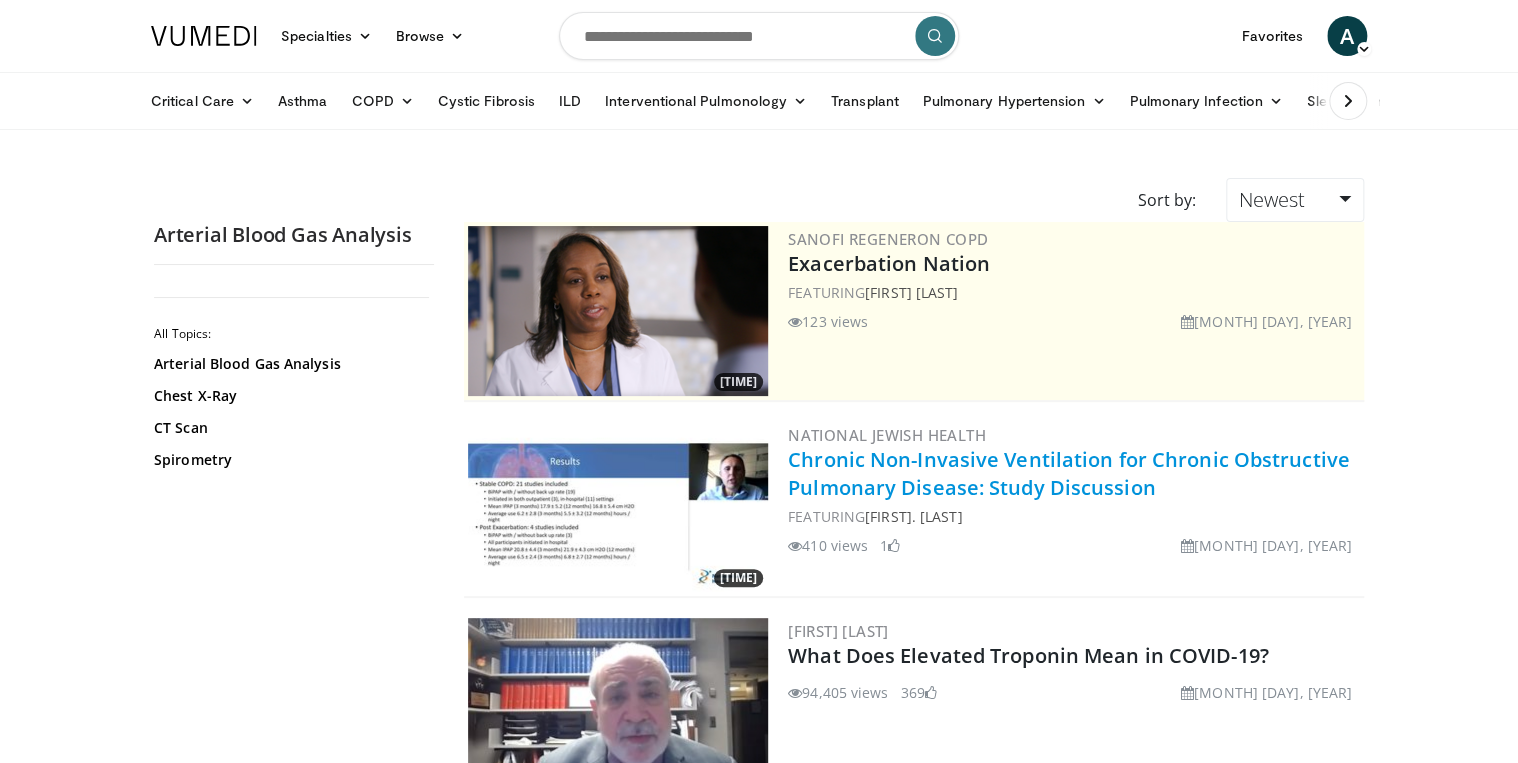 click on "Chronic Non-Invasive Ventilation for Chronic Obstructive Pulmonary Disease: Study Discussion" at bounding box center (1069, 473) 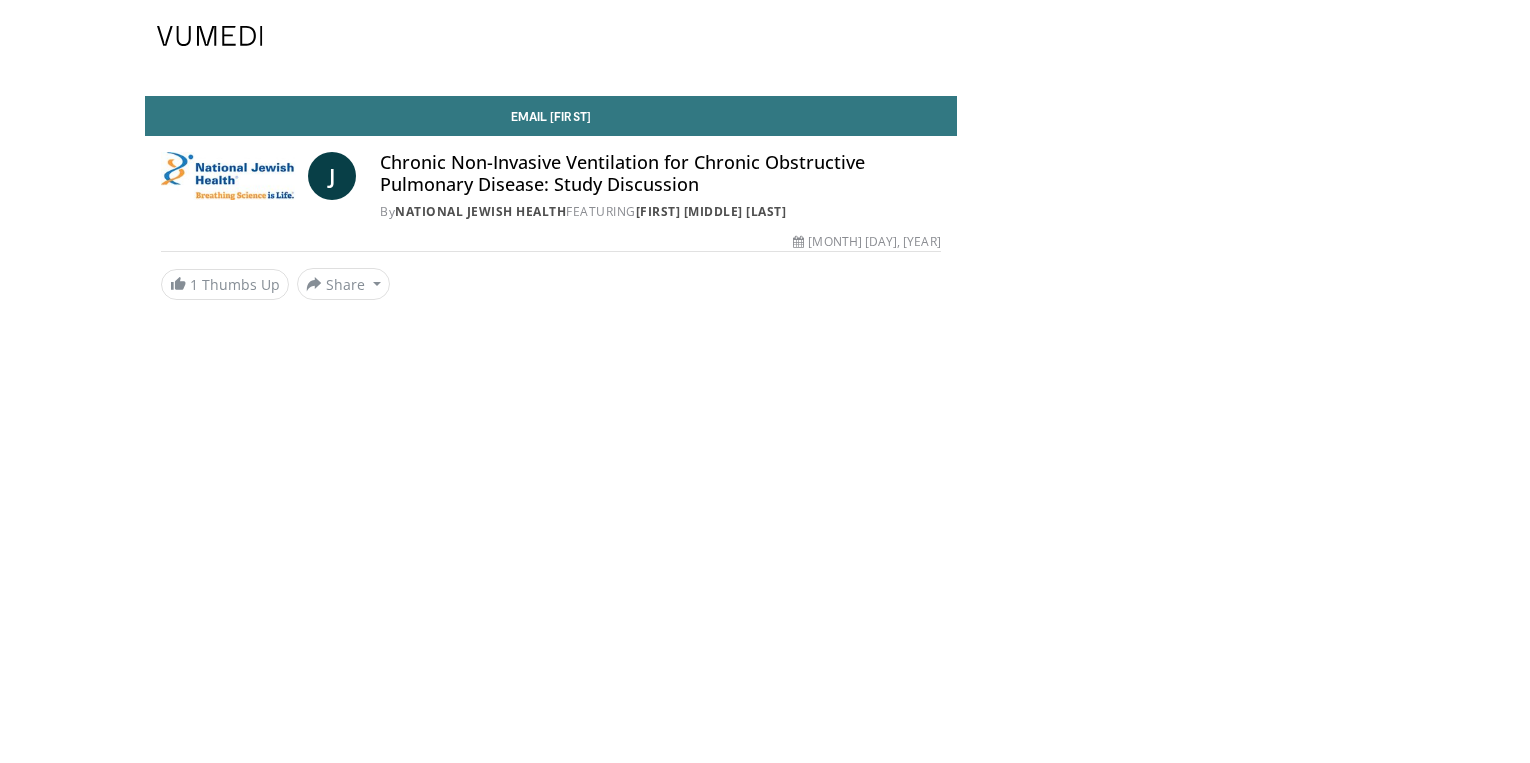 scroll, scrollTop: 0, scrollLeft: 0, axis: both 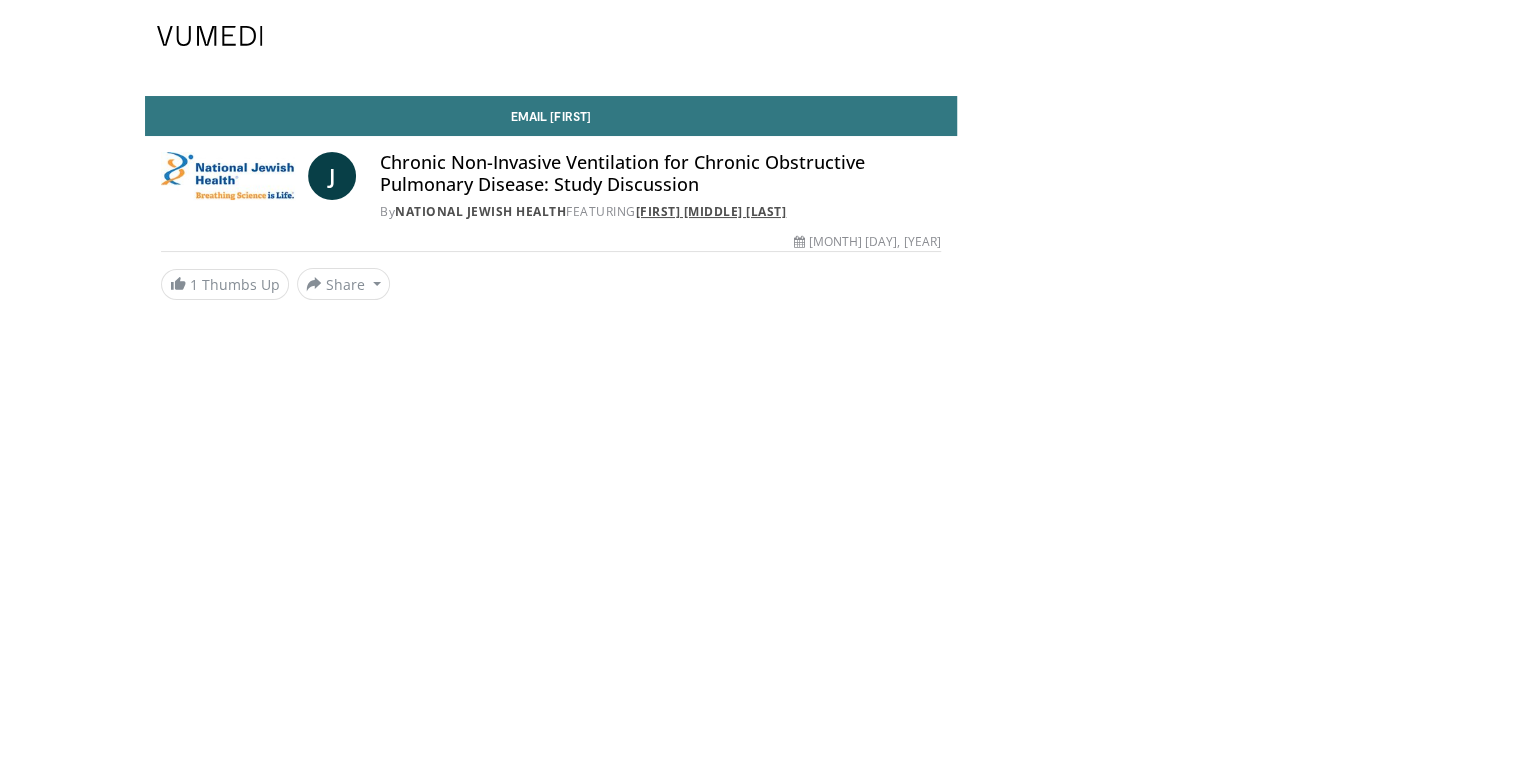 click on "[FIRST] [MIDDLE] [LAST]" at bounding box center (711, 211) 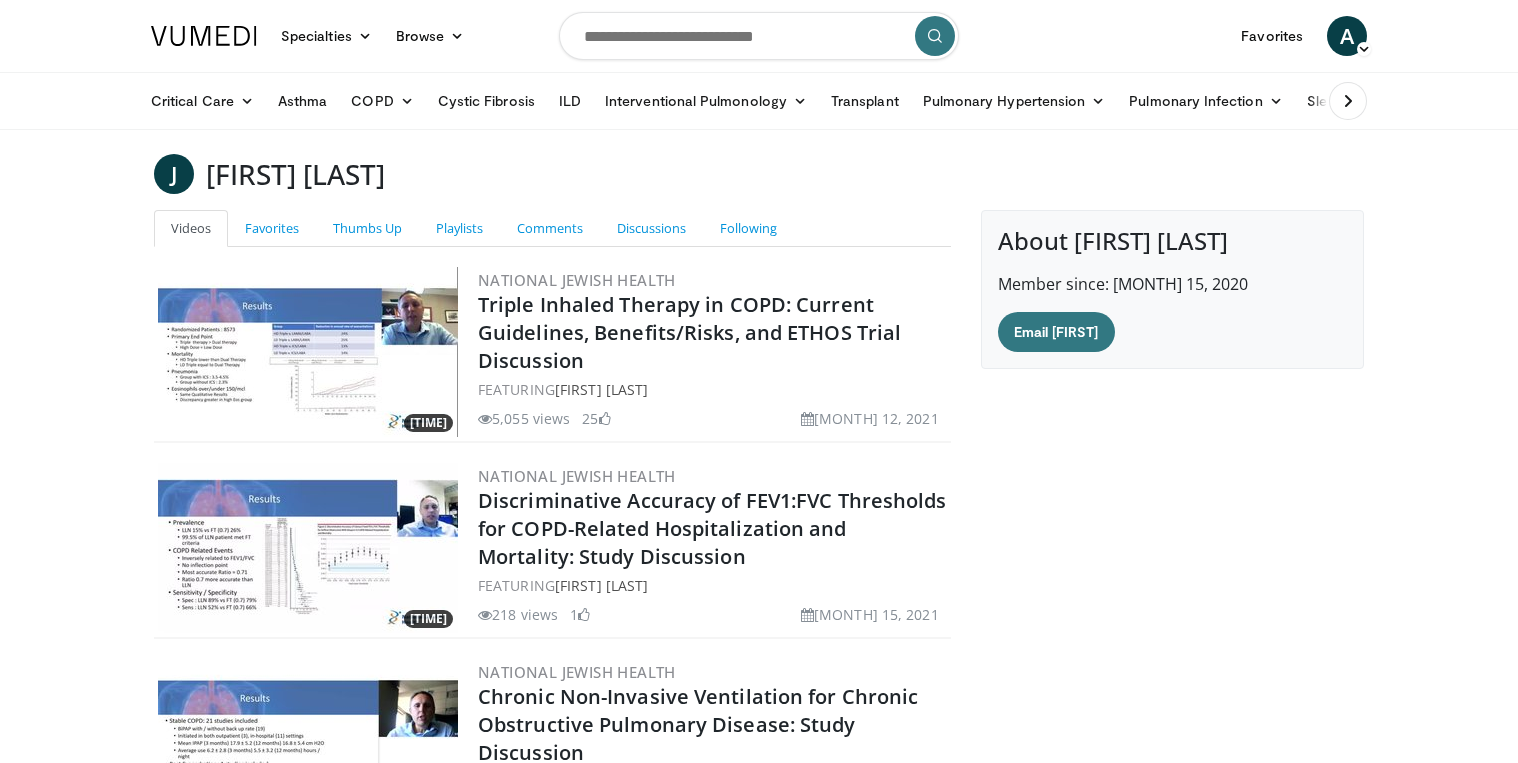scroll, scrollTop: 0, scrollLeft: 0, axis: both 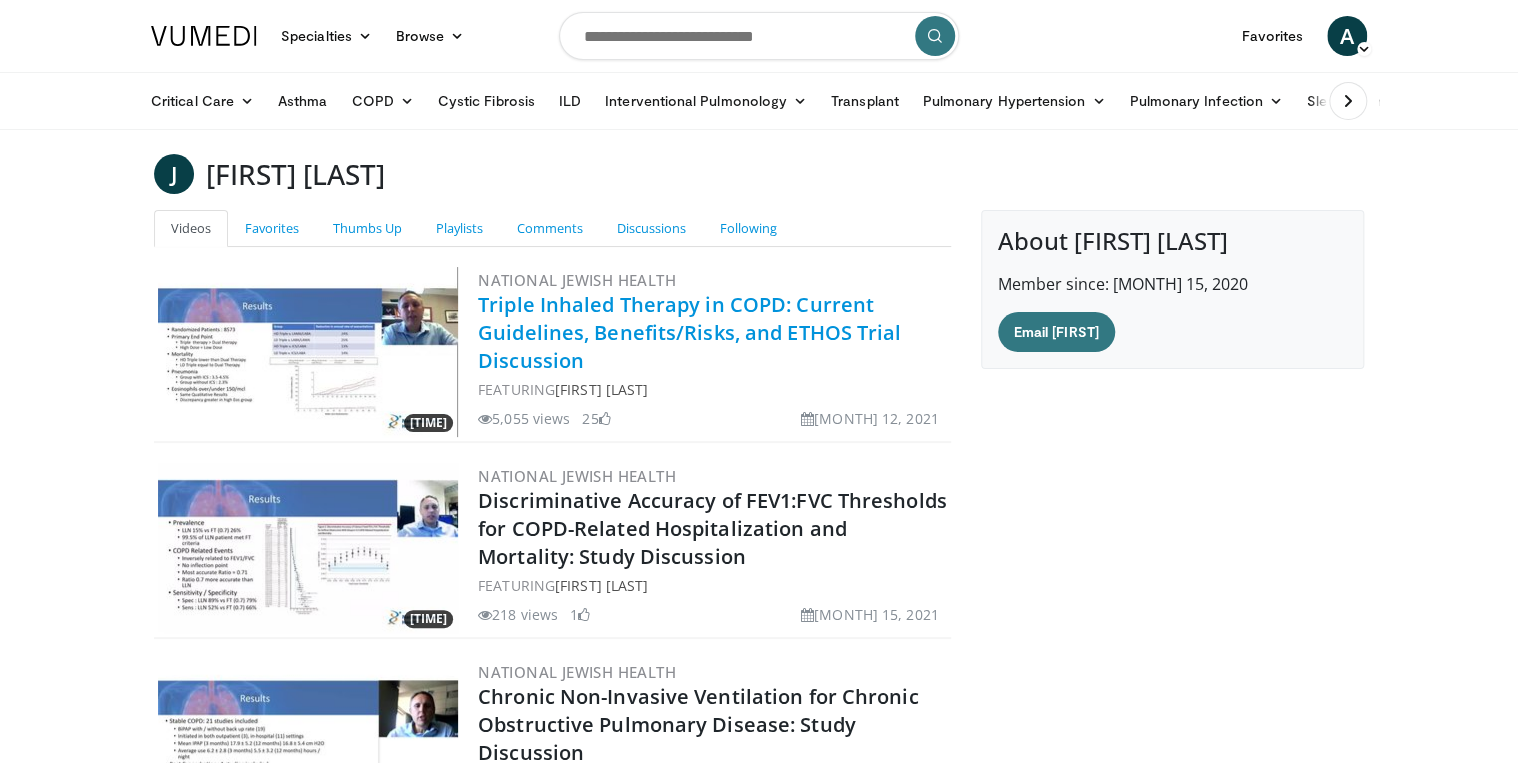 click on "Triple Inhaled Therapy in COPD: Current Guidelines, Benefits/Risks, and ETHOS Trial Discussion" at bounding box center [689, 332] 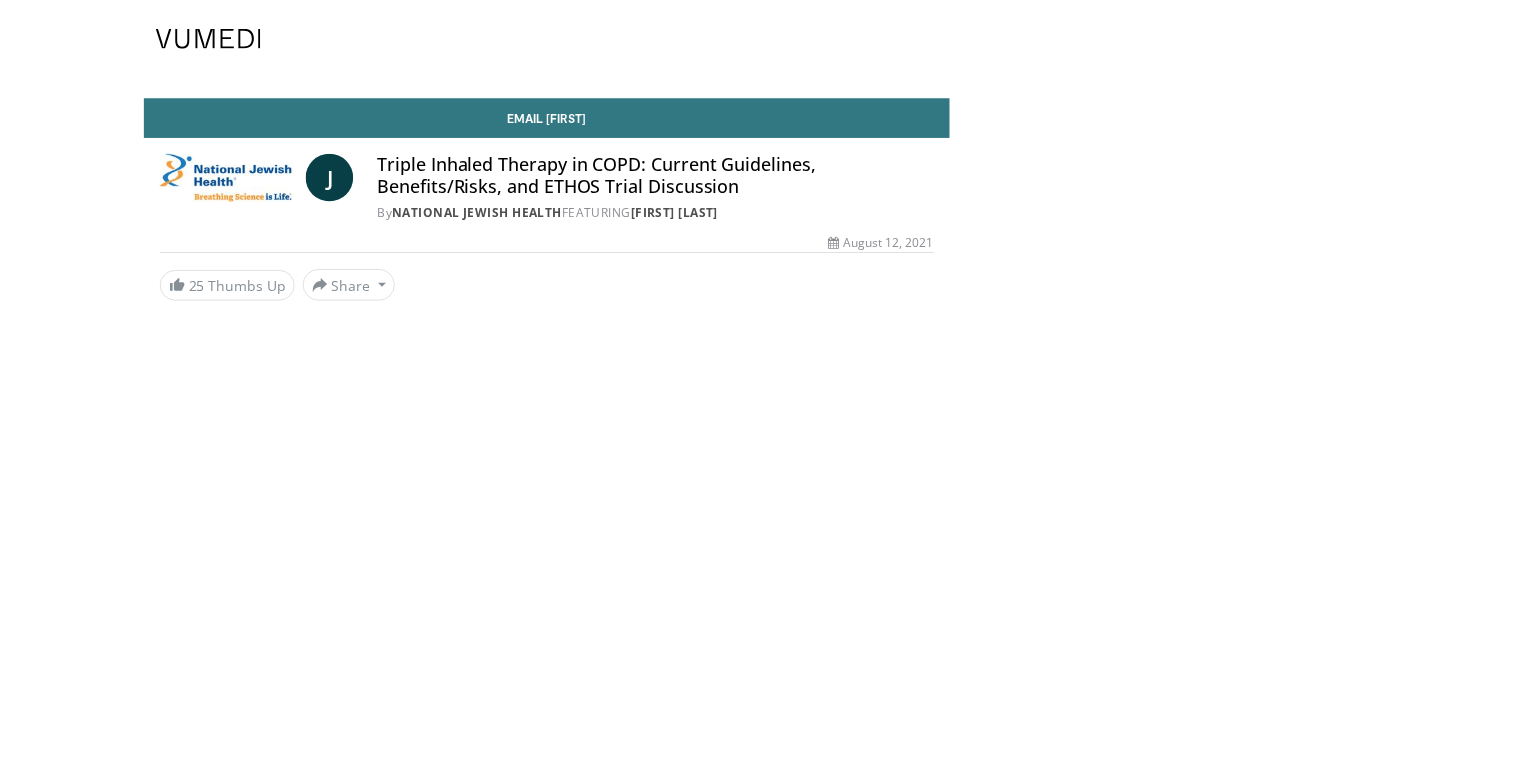 scroll, scrollTop: 0, scrollLeft: 0, axis: both 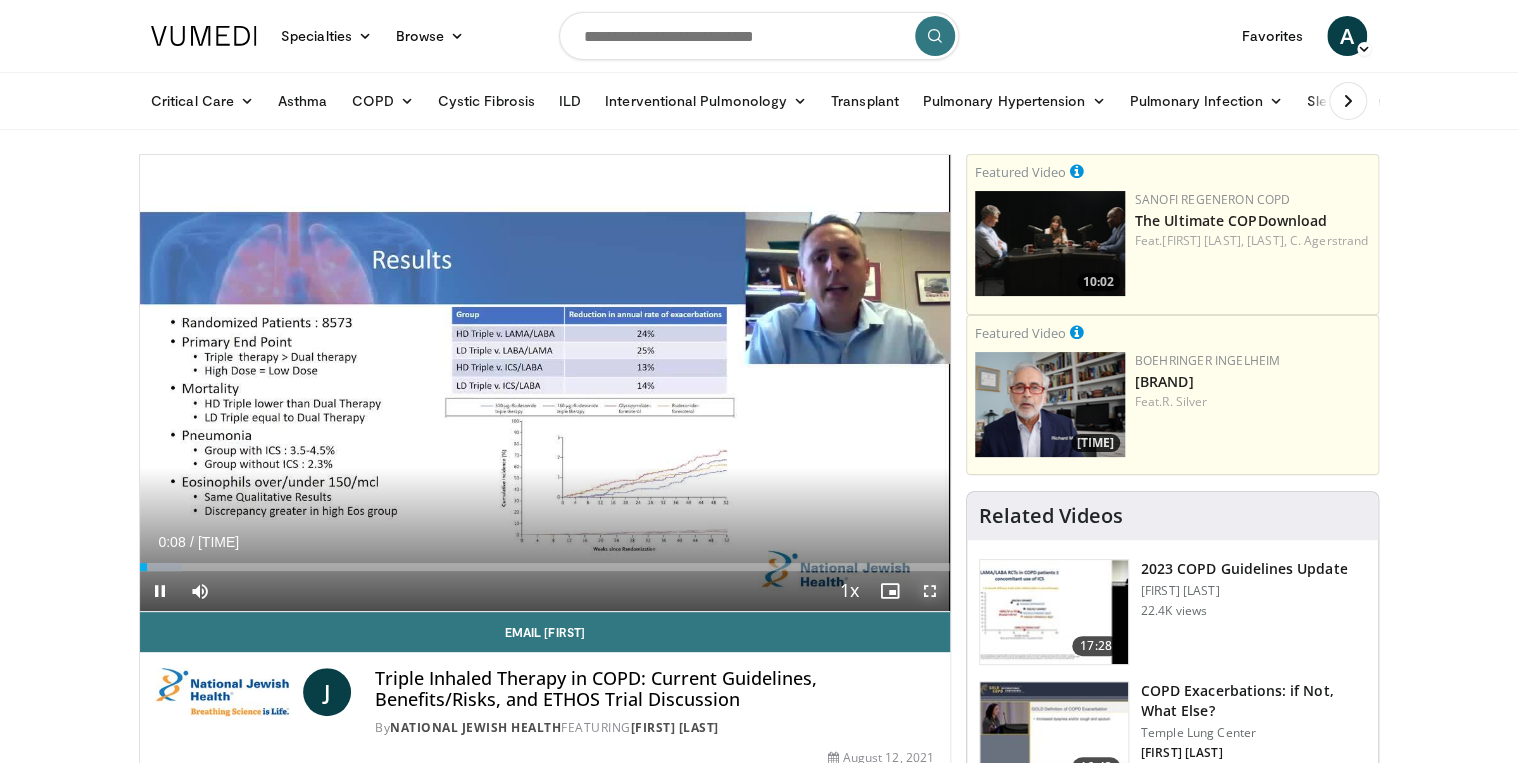 click at bounding box center [930, 591] 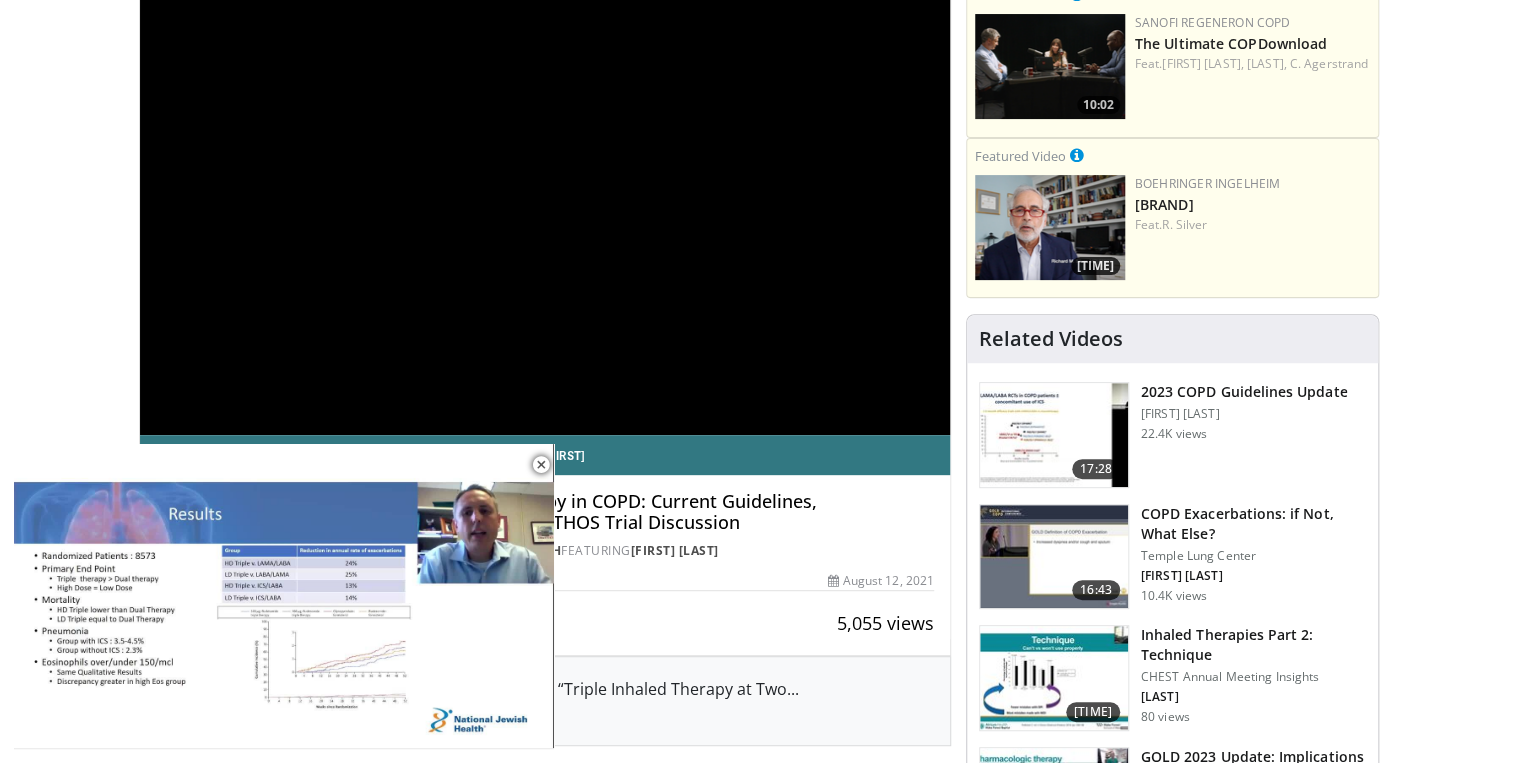 scroll, scrollTop: 0, scrollLeft: 0, axis: both 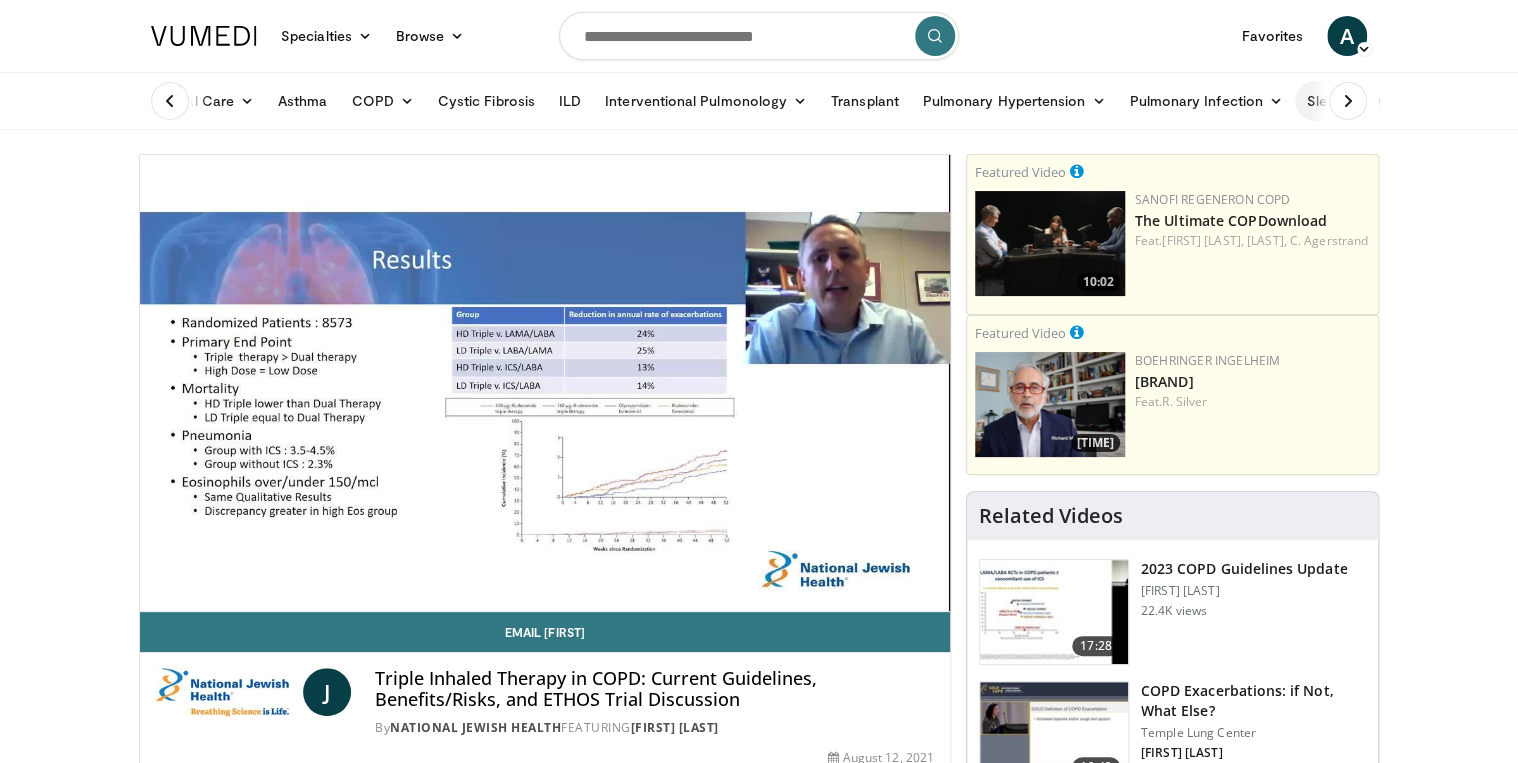 click on "Sleep Disorders" at bounding box center (1368, 101) 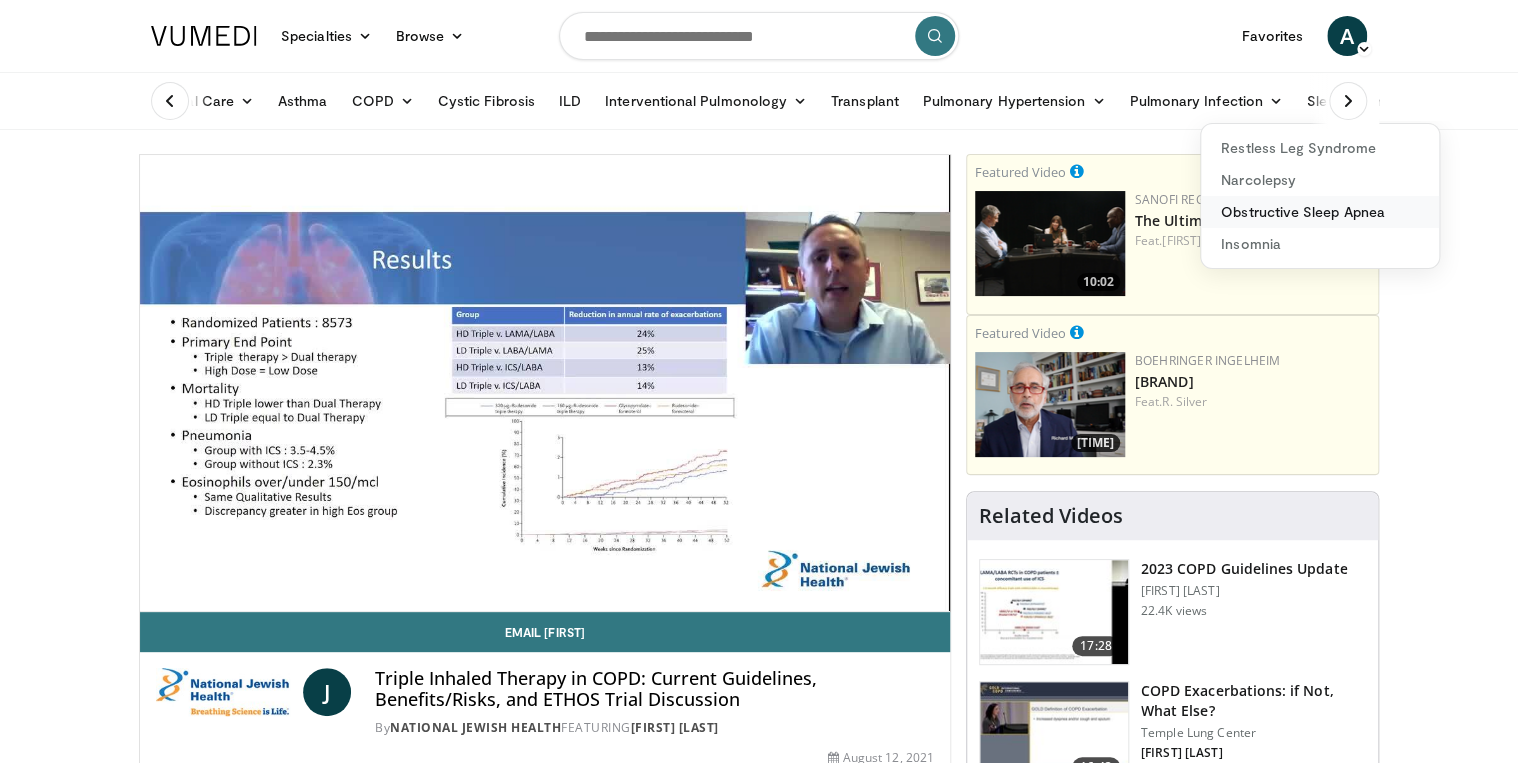 click on "Obstructive Sleep Apnea" at bounding box center [1320, 212] 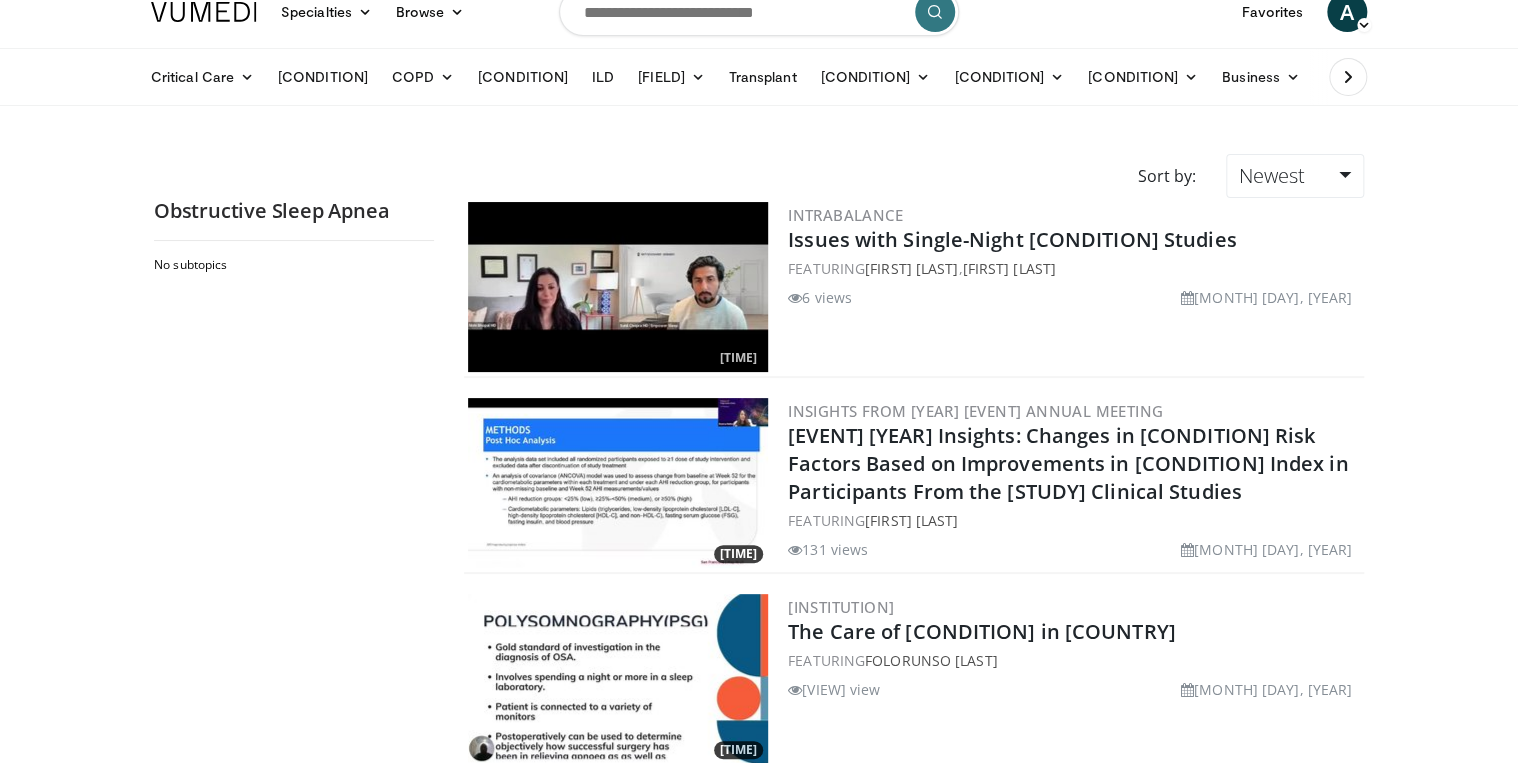 scroll, scrollTop: 0, scrollLeft: 0, axis: both 